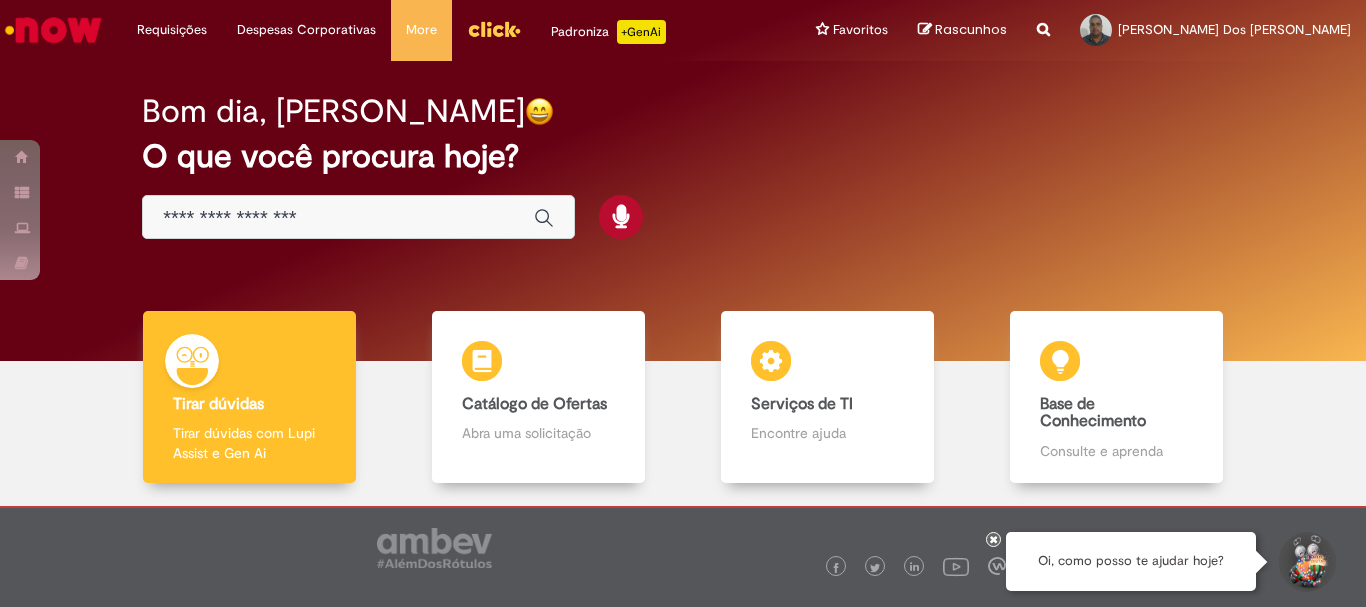 scroll, scrollTop: 0, scrollLeft: 0, axis: both 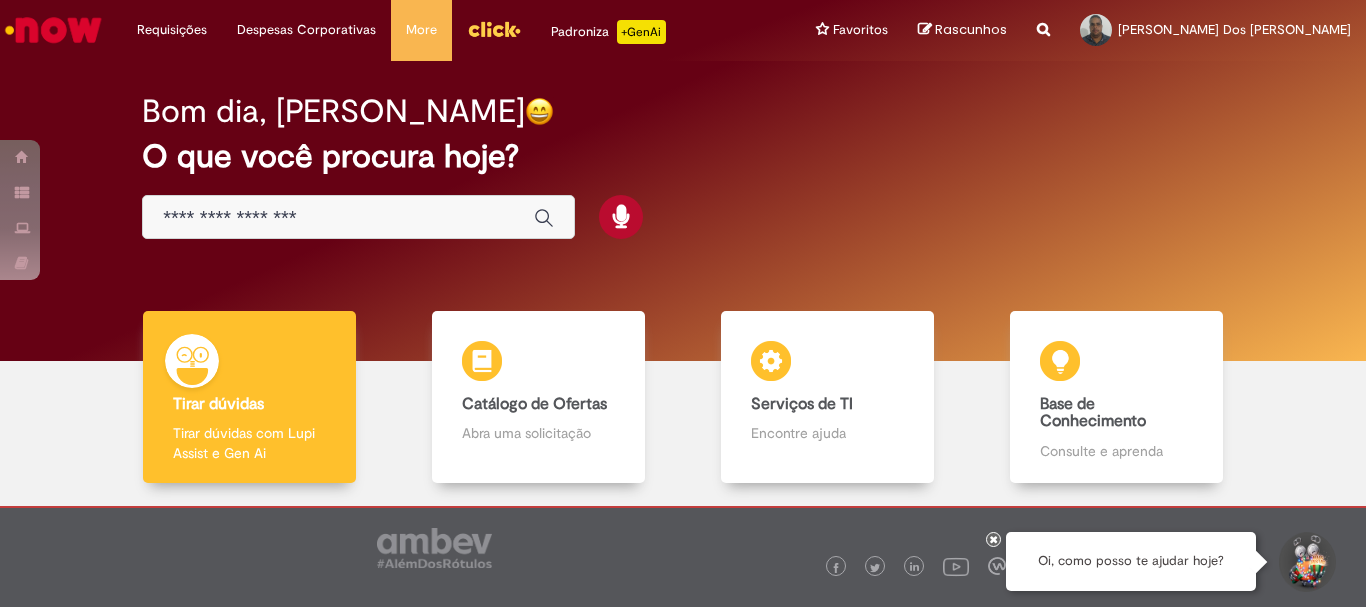 click at bounding box center [338, 218] 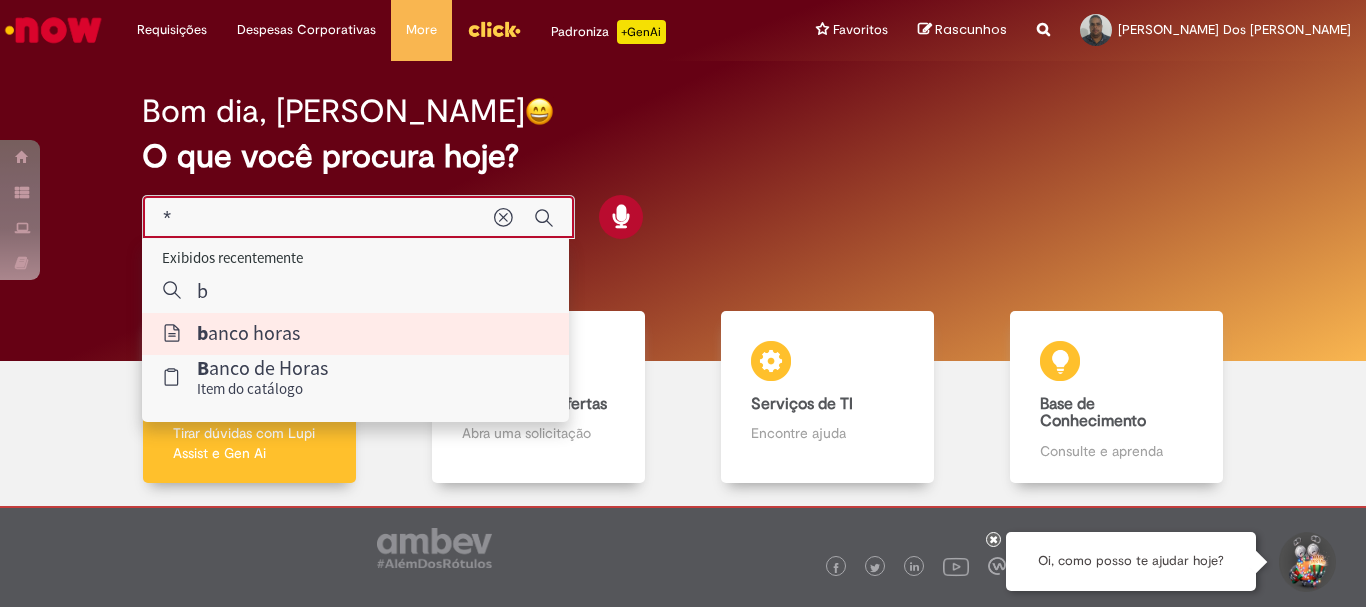 type on "**********" 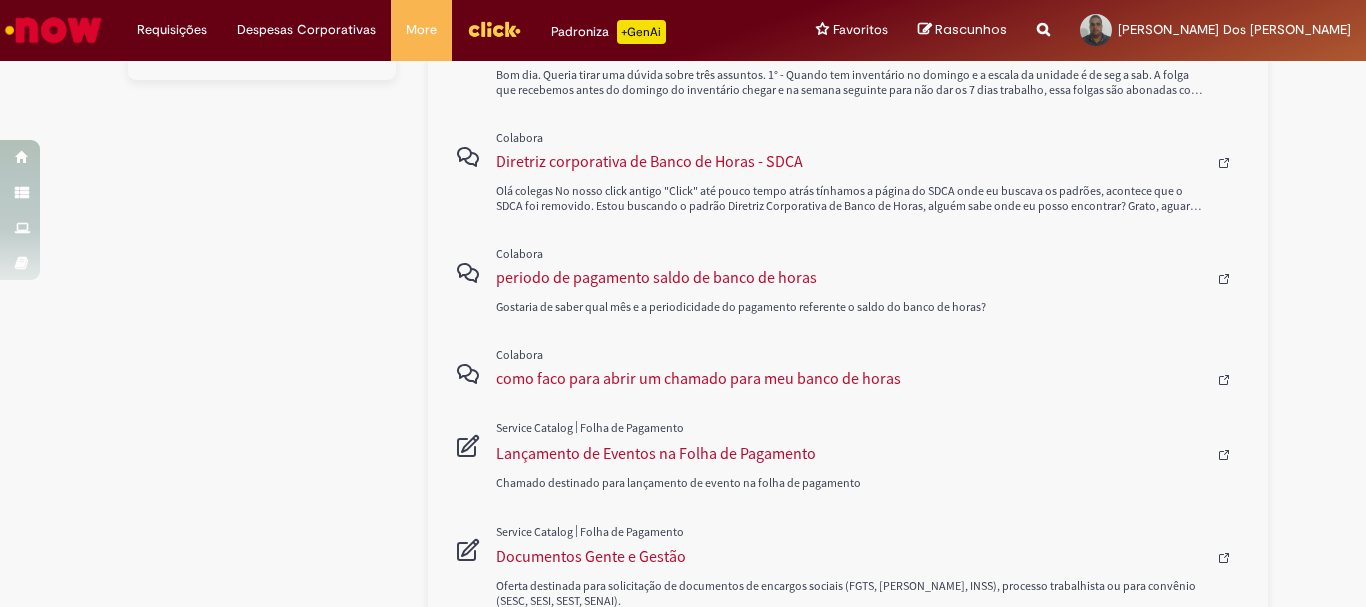scroll, scrollTop: 100, scrollLeft: 0, axis: vertical 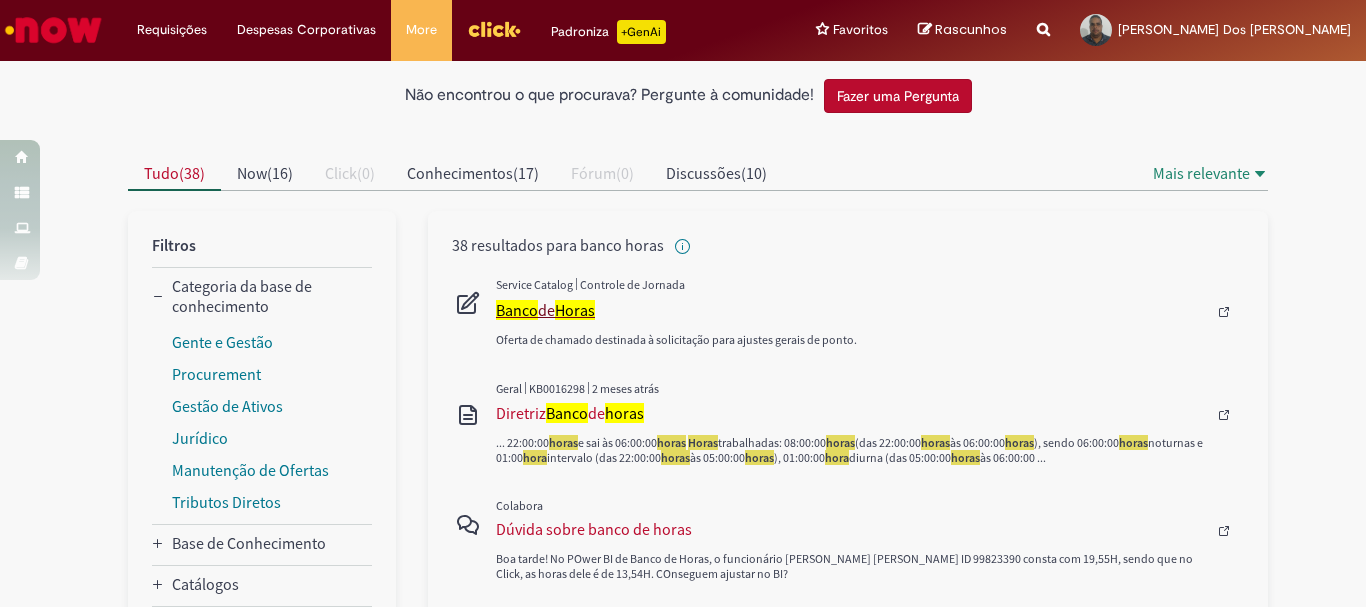 click on "Banco  de  Horas" at bounding box center (851, 310) 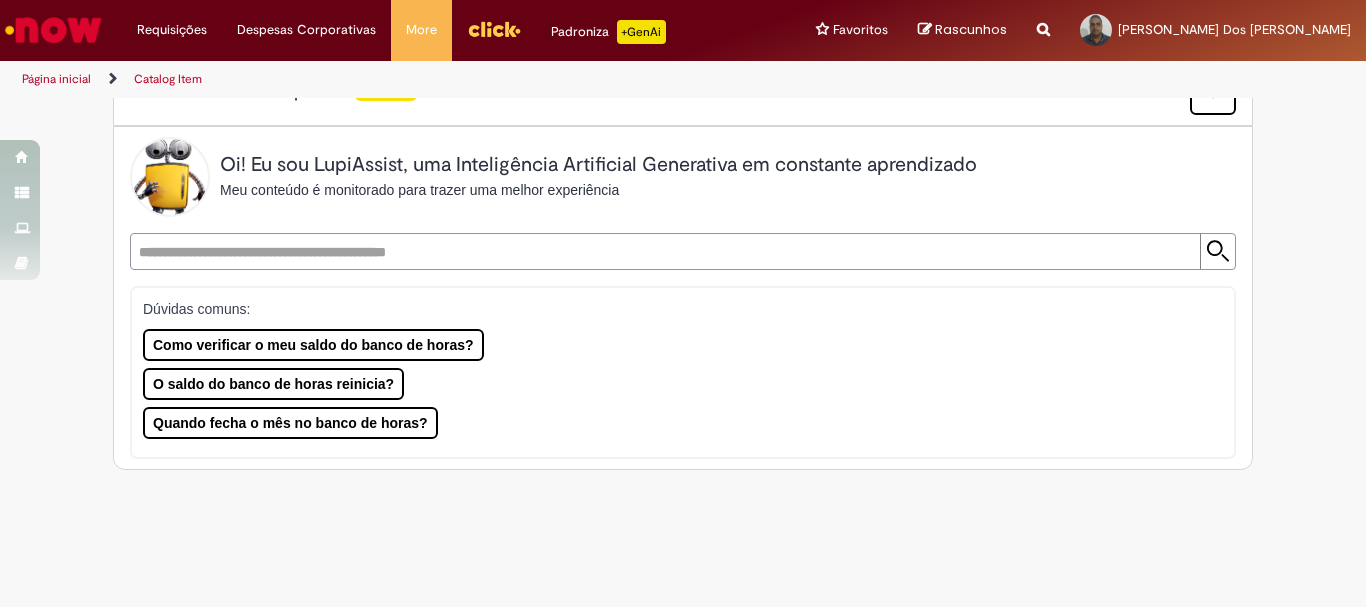 scroll, scrollTop: 0, scrollLeft: 0, axis: both 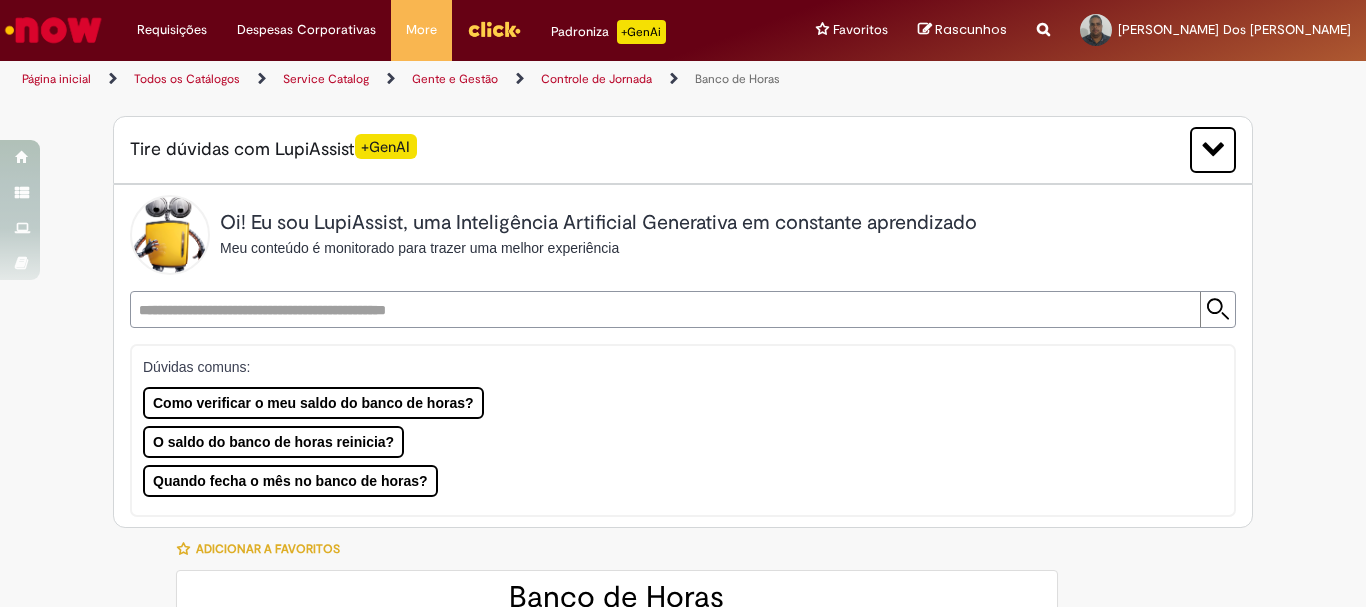 type on "********" 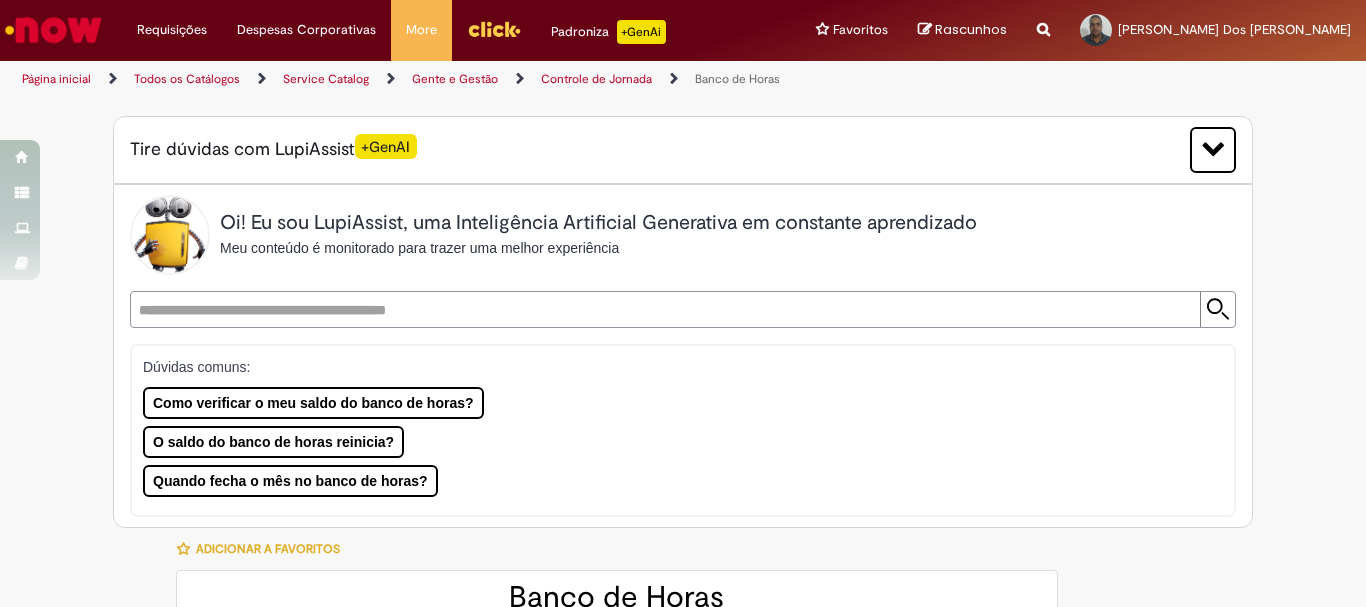 type on "**********" 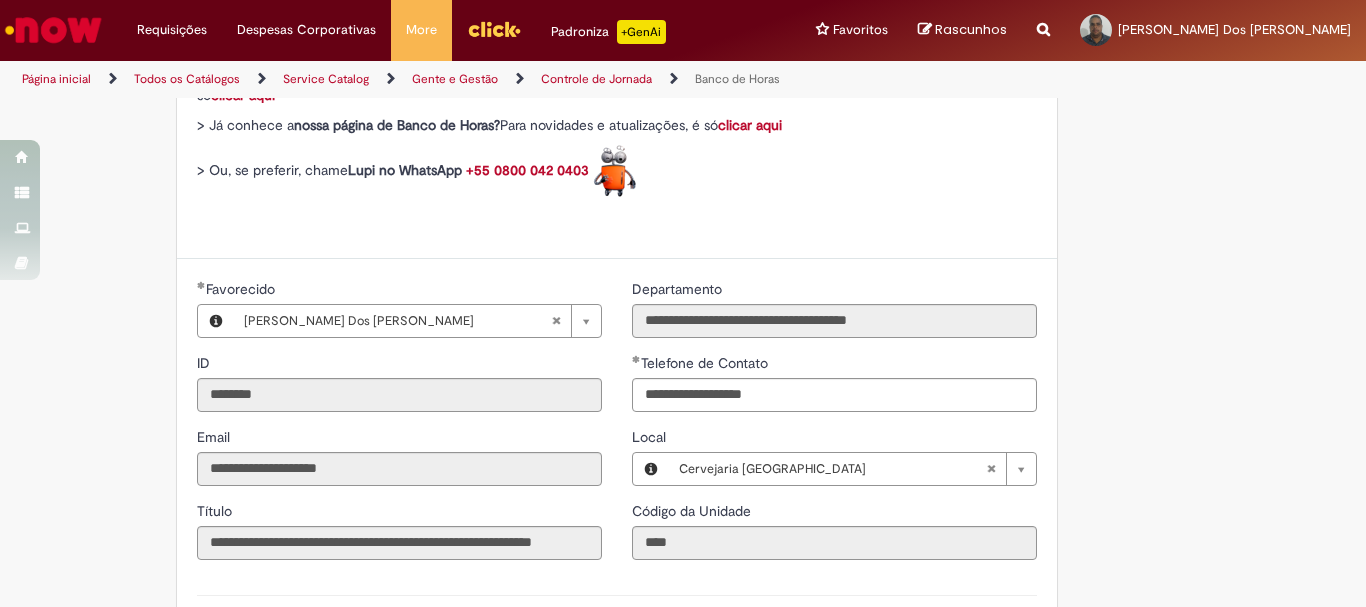 scroll, scrollTop: 900, scrollLeft: 0, axis: vertical 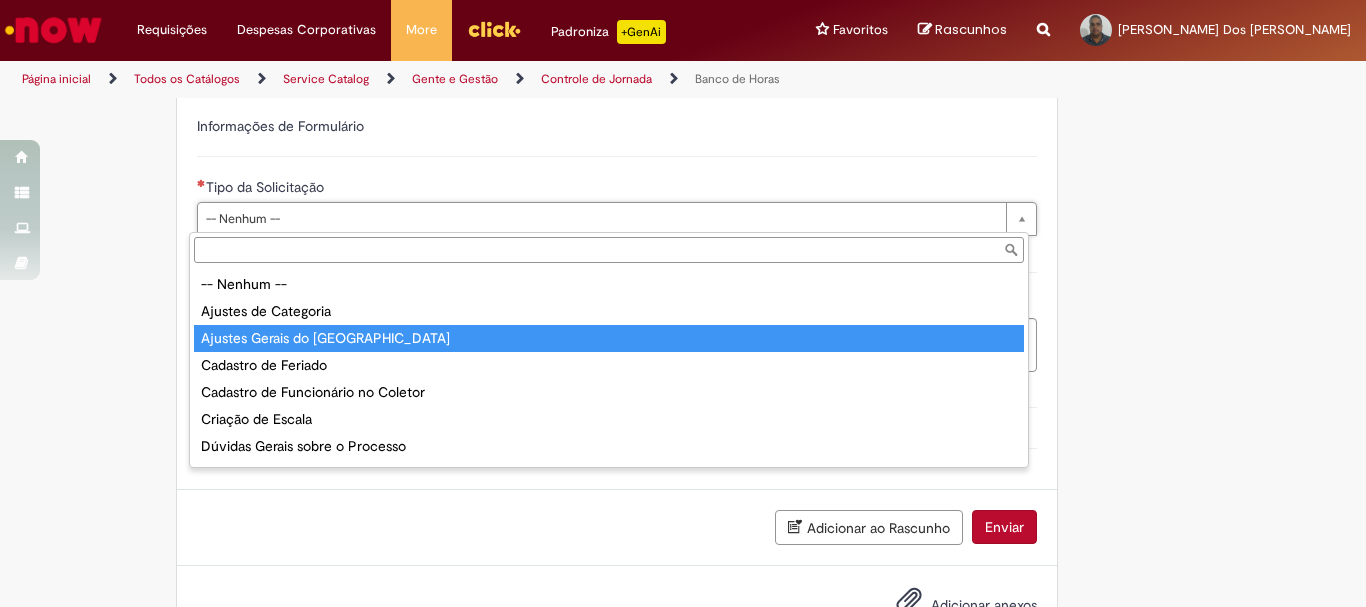 type on "**********" 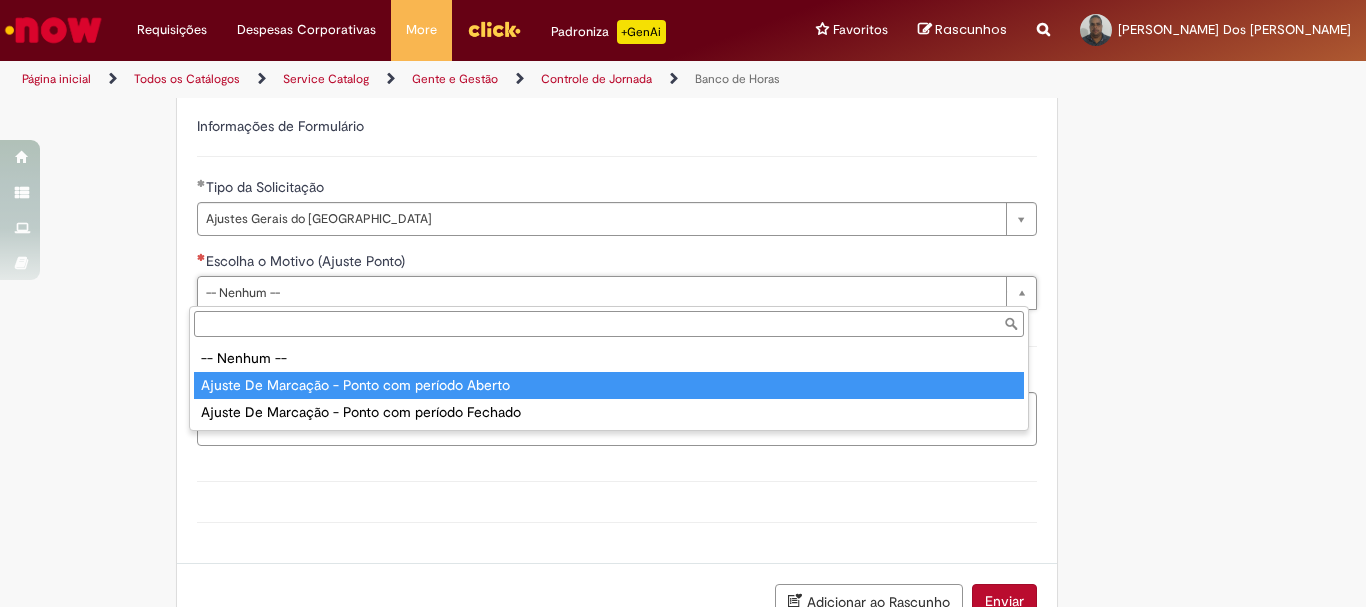 type on "**********" 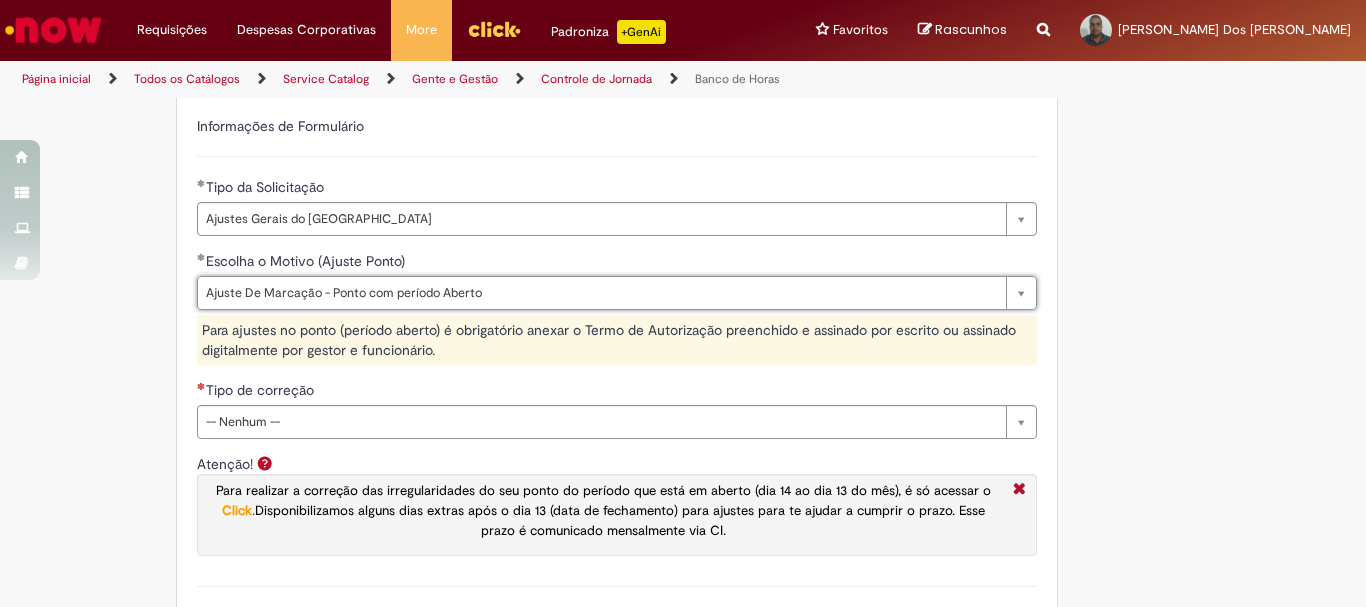 scroll, scrollTop: 1500, scrollLeft: 0, axis: vertical 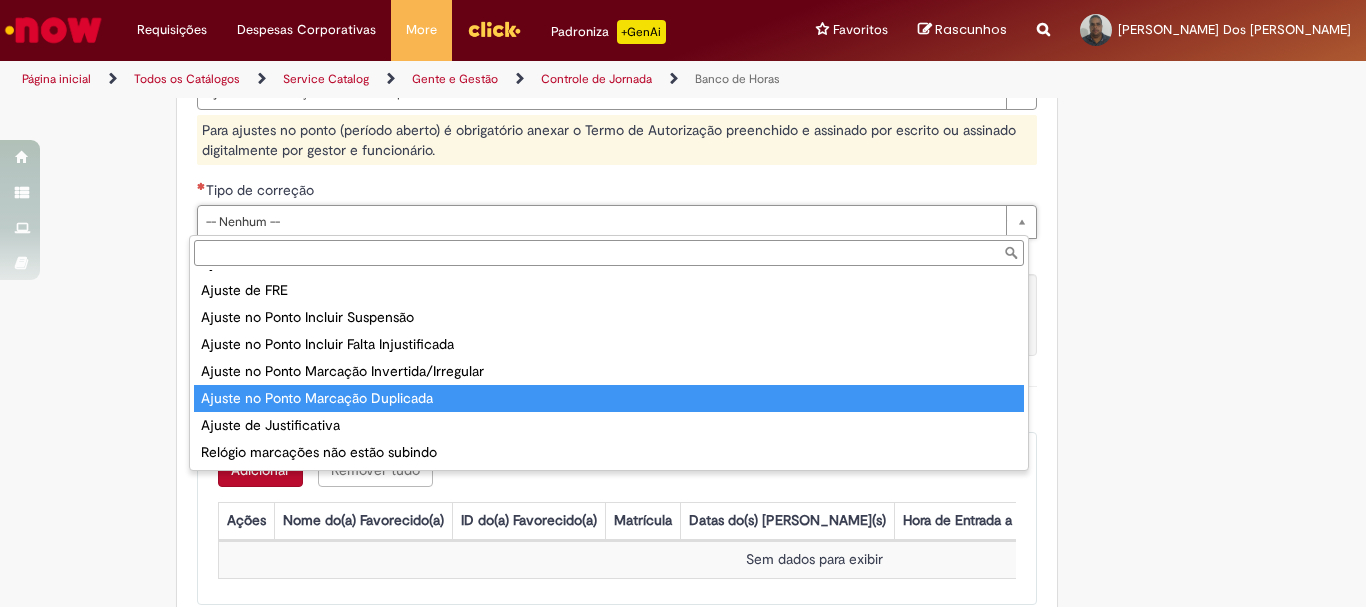 type on "**********" 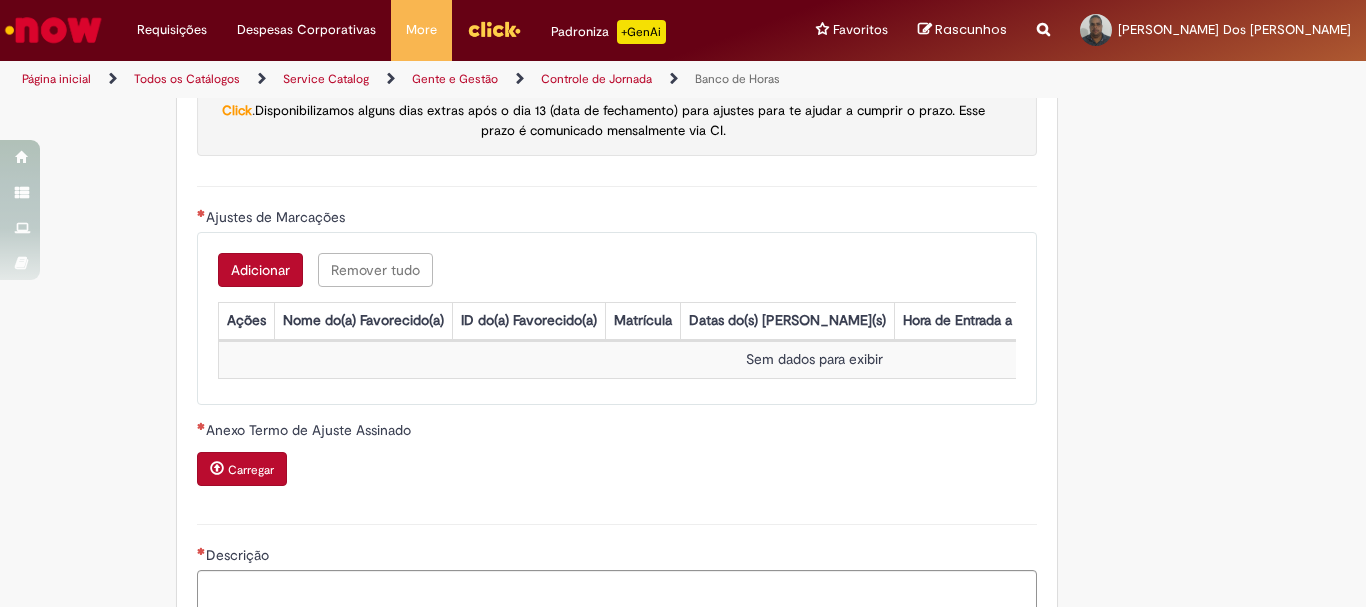 scroll, scrollTop: 1600, scrollLeft: 0, axis: vertical 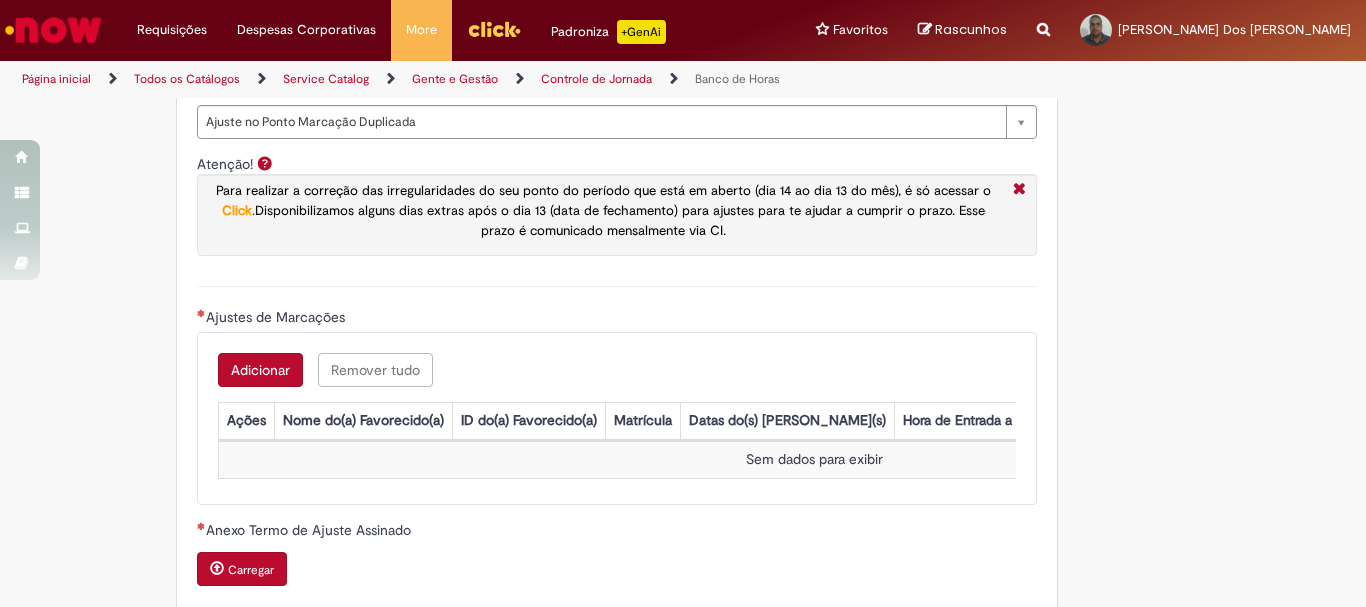 click on "Adicionar" at bounding box center [260, 370] 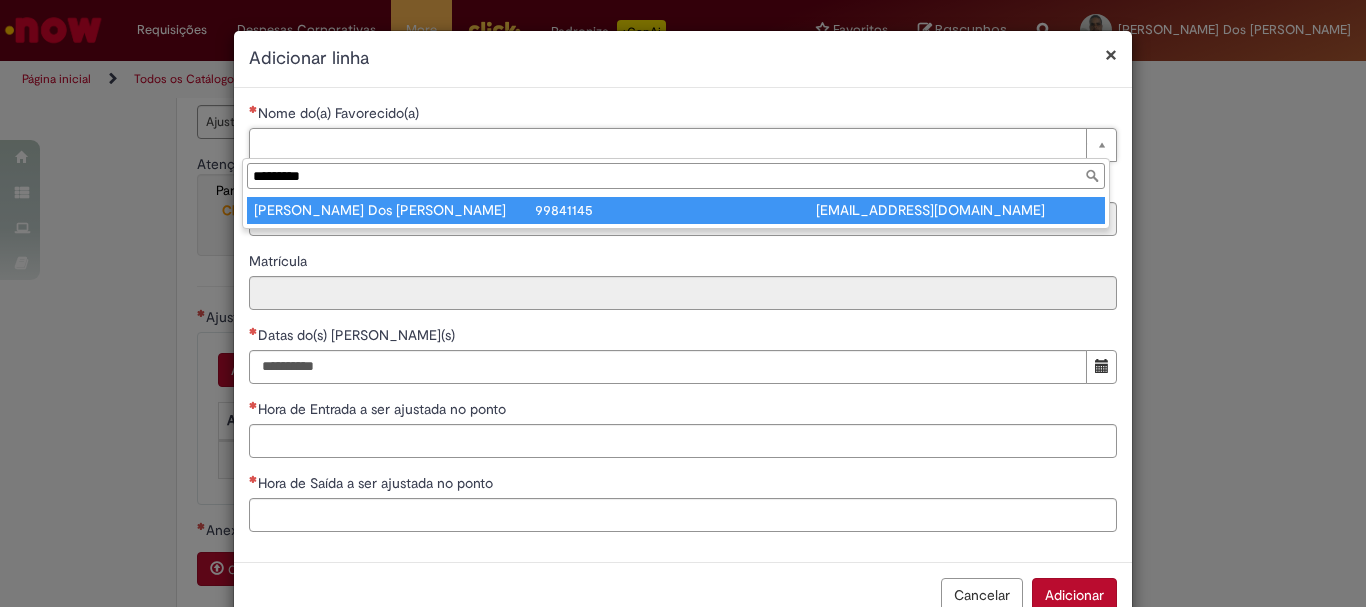 type on "*********" 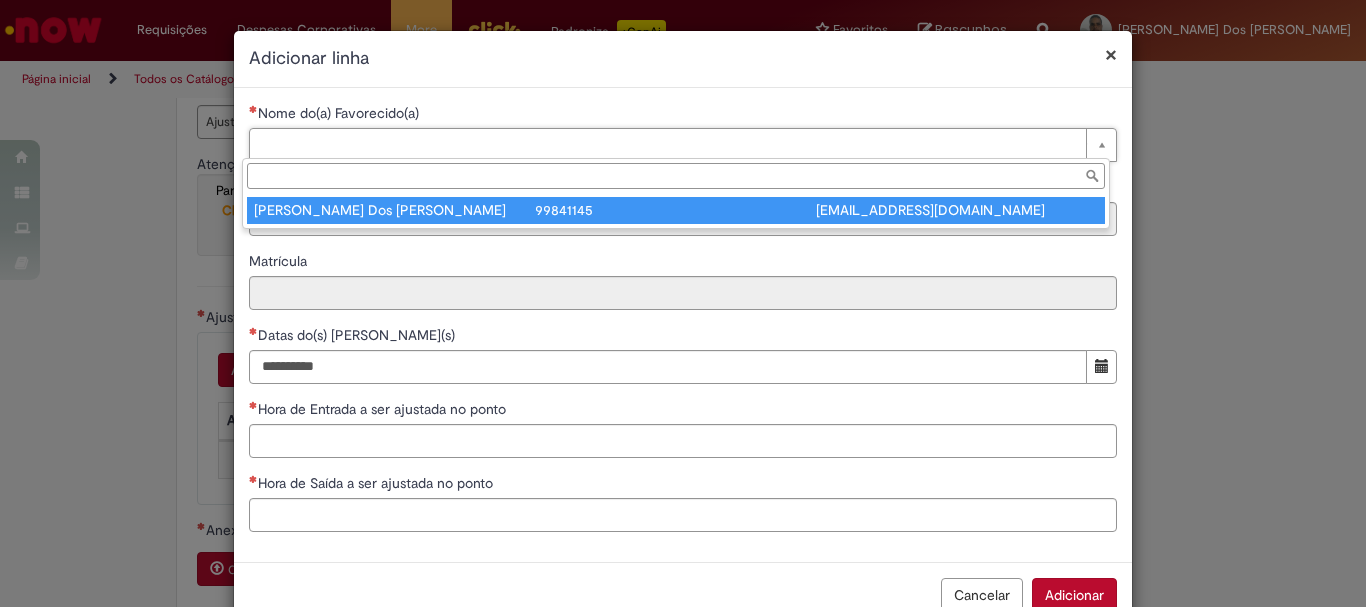 type on "********" 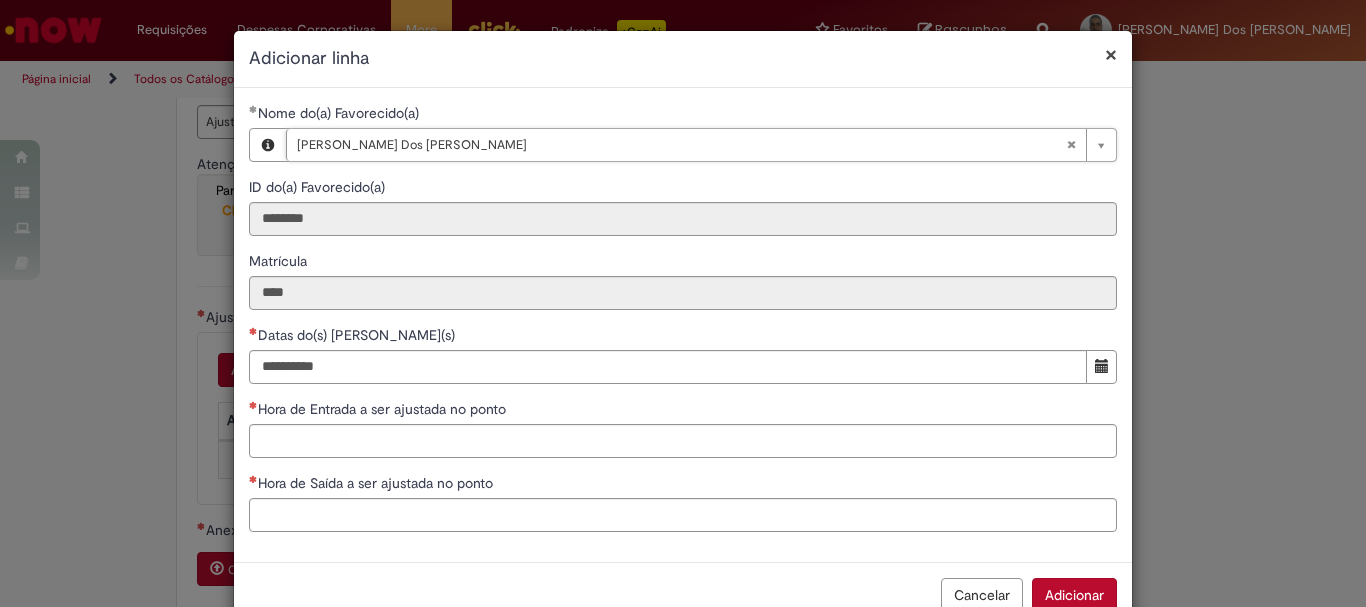 scroll, scrollTop: 51, scrollLeft: 0, axis: vertical 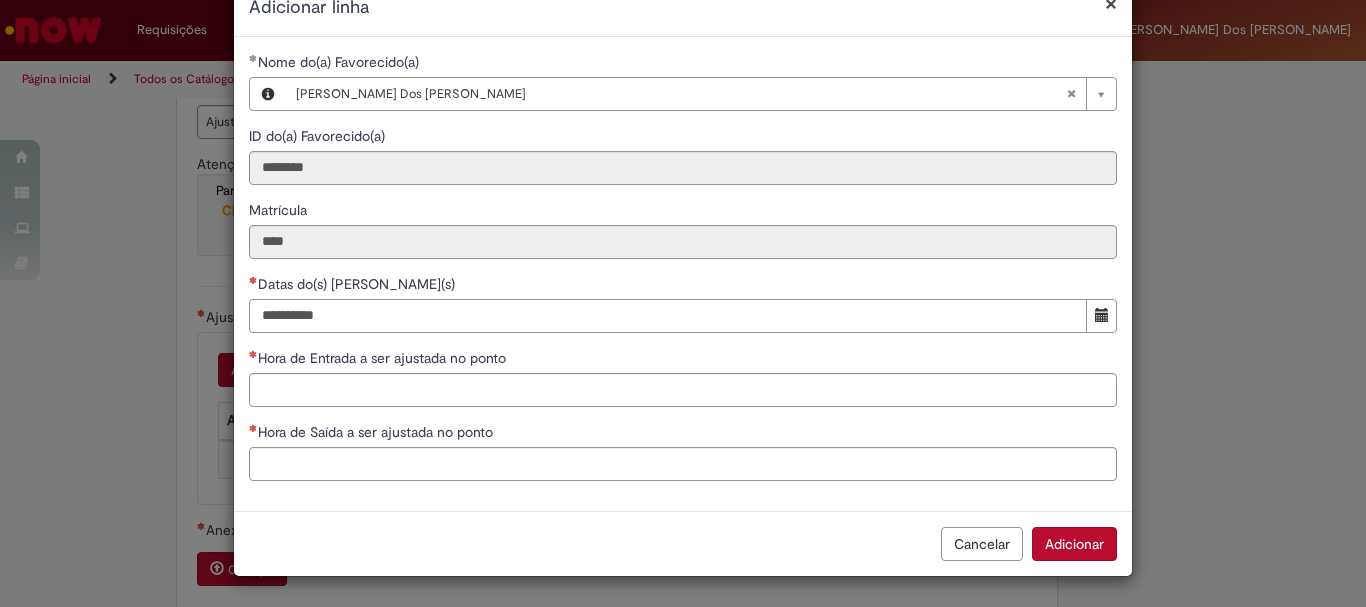 click on "Datas do(s) [PERSON_NAME](s)" at bounding box center (668, 316) 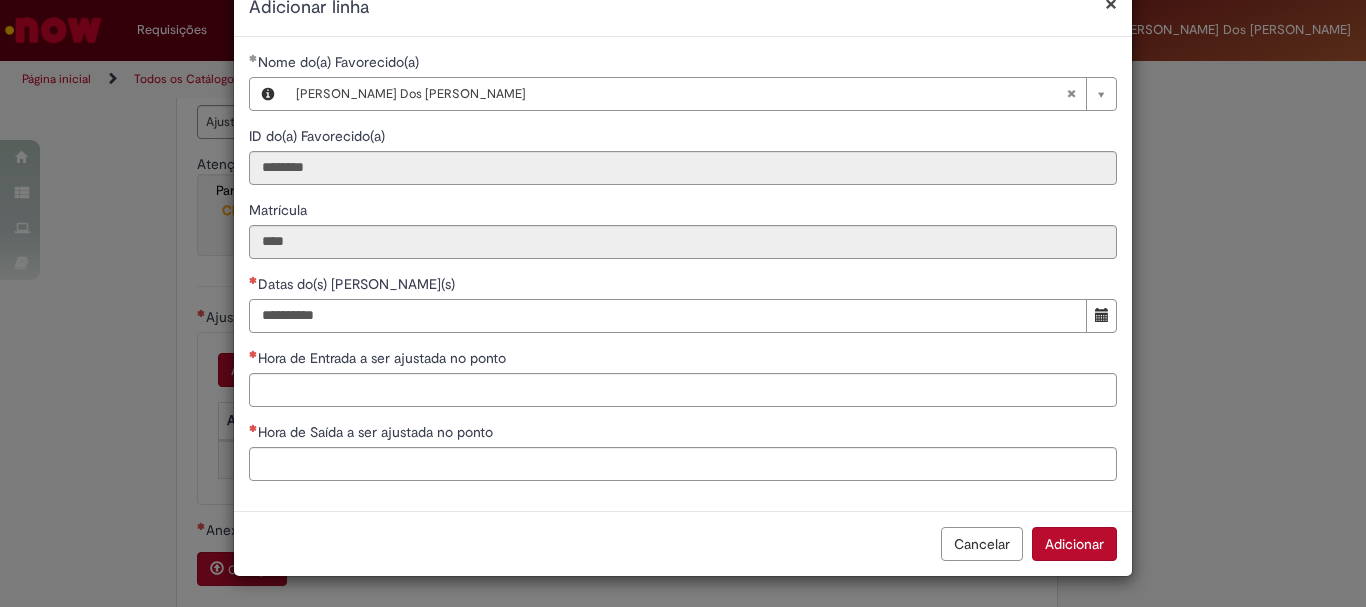 type on "**********" 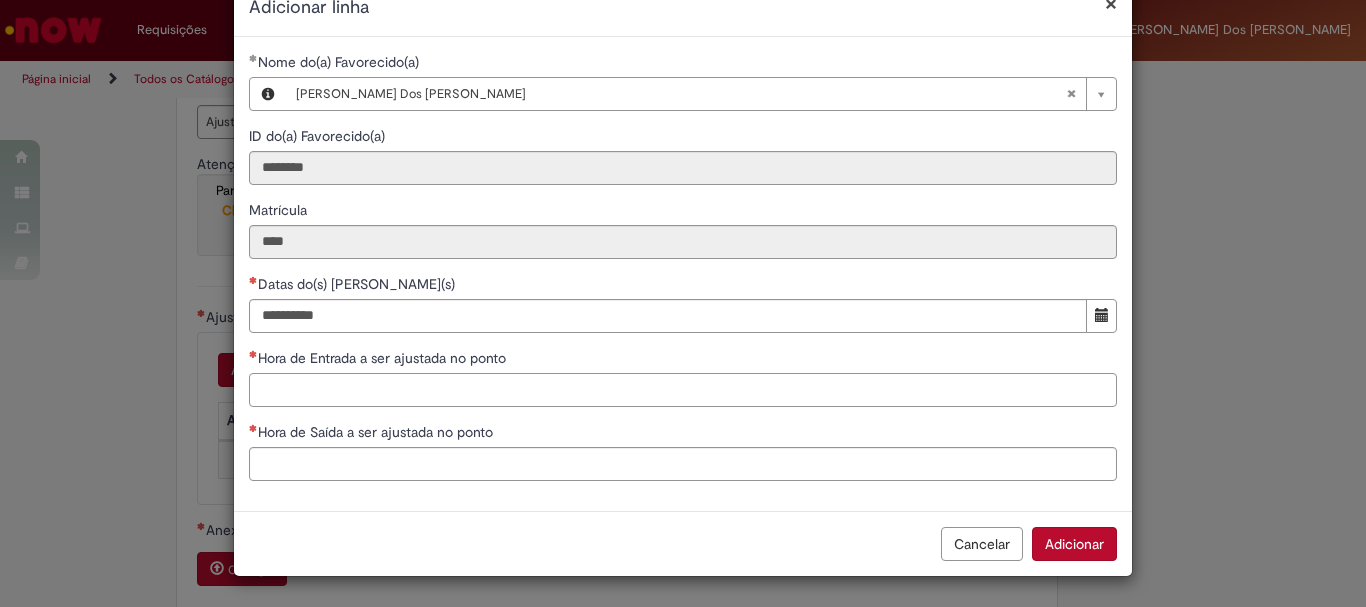 click on "Hora de Entrada a ser ajustada no ponto" at bounding box center (683, 390) 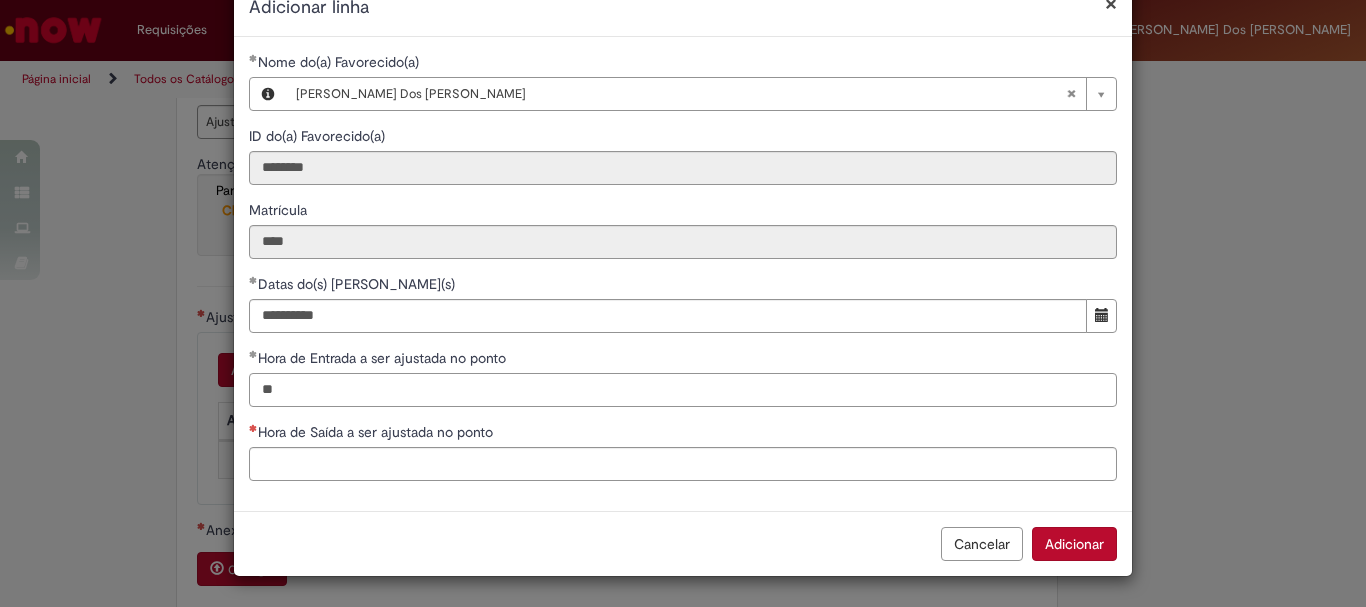 type on "**" 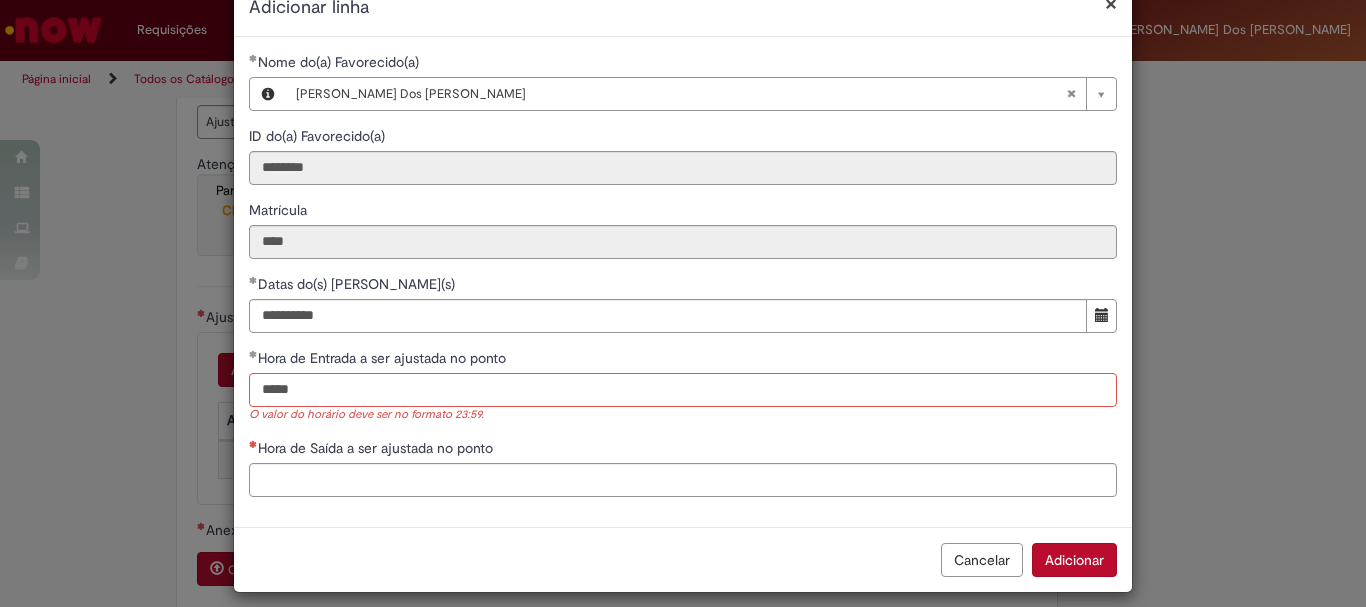 type on "*****" 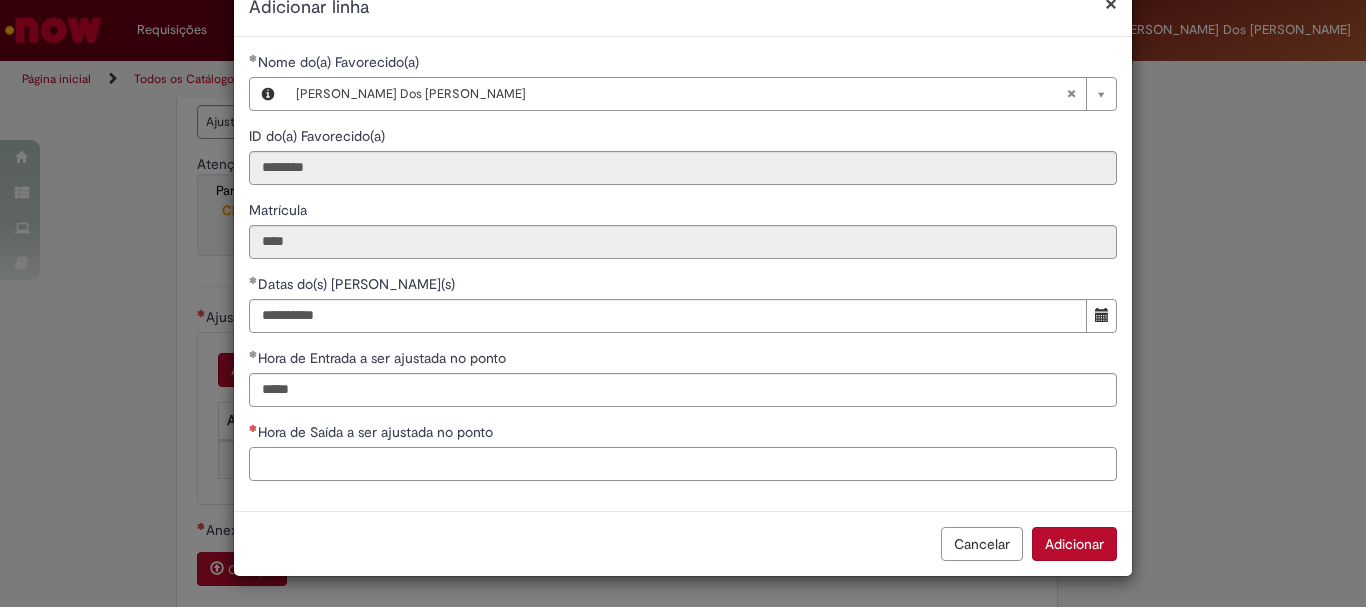 click on "Hora de Saída a ser ajustada no ponto" at bounding box center (683, 464) 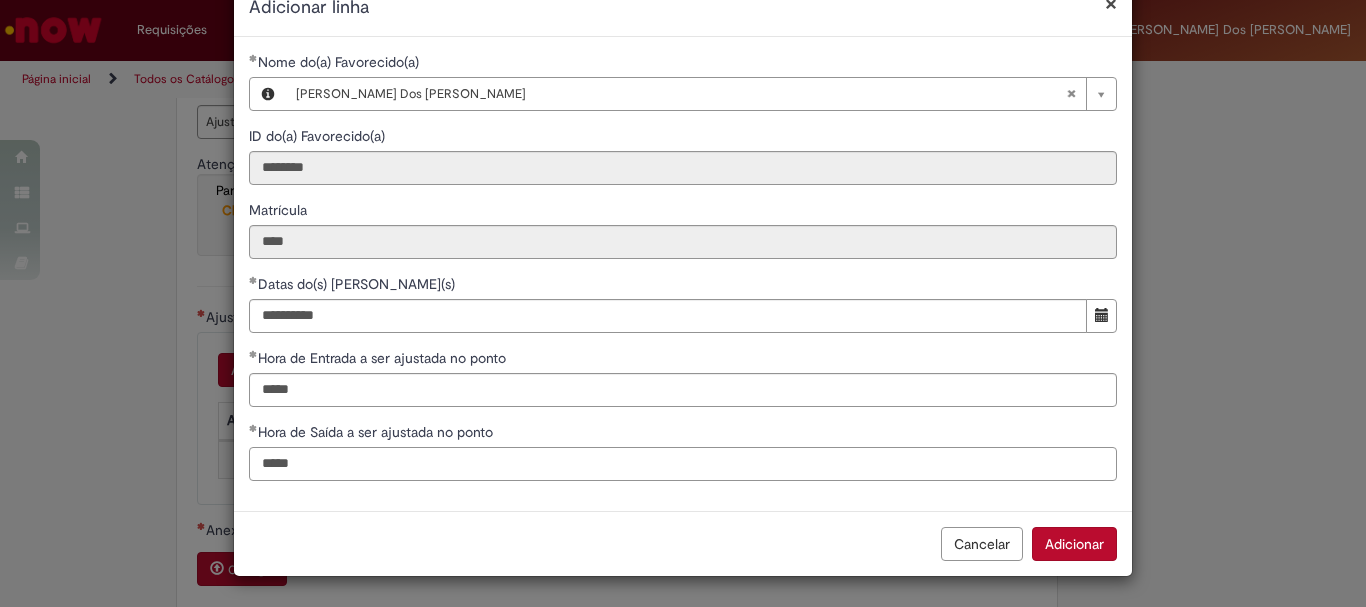 type on "*****" 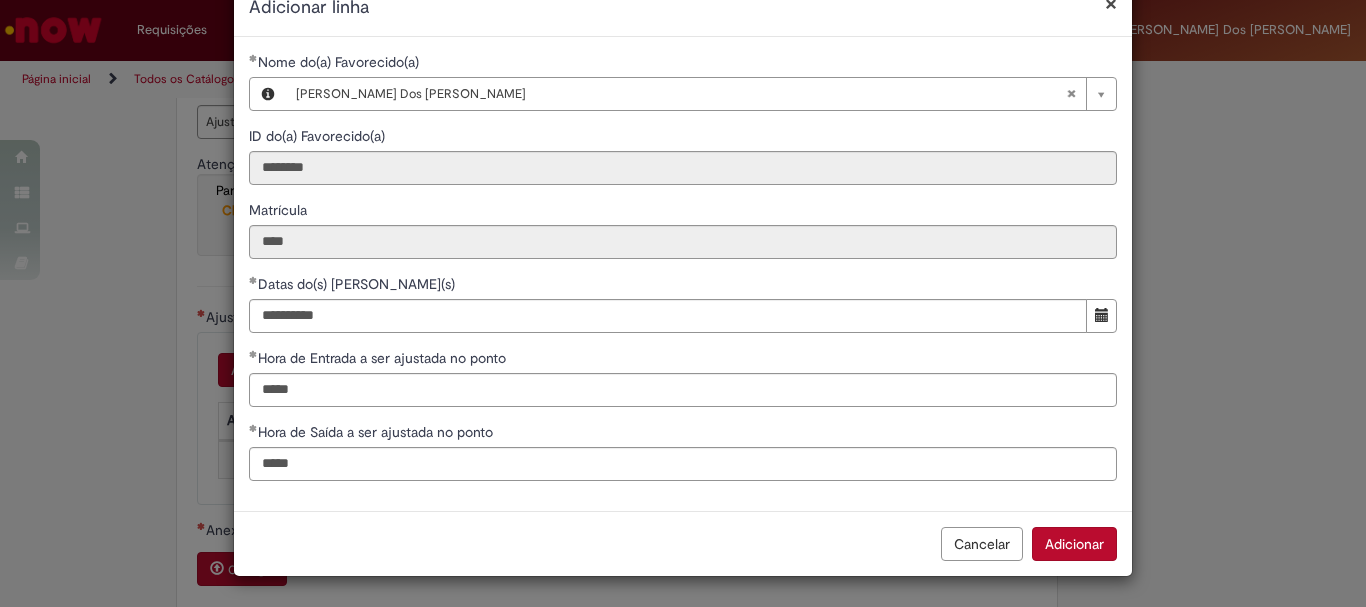 click on "Adicionar" at bounding box center (1074, 544) 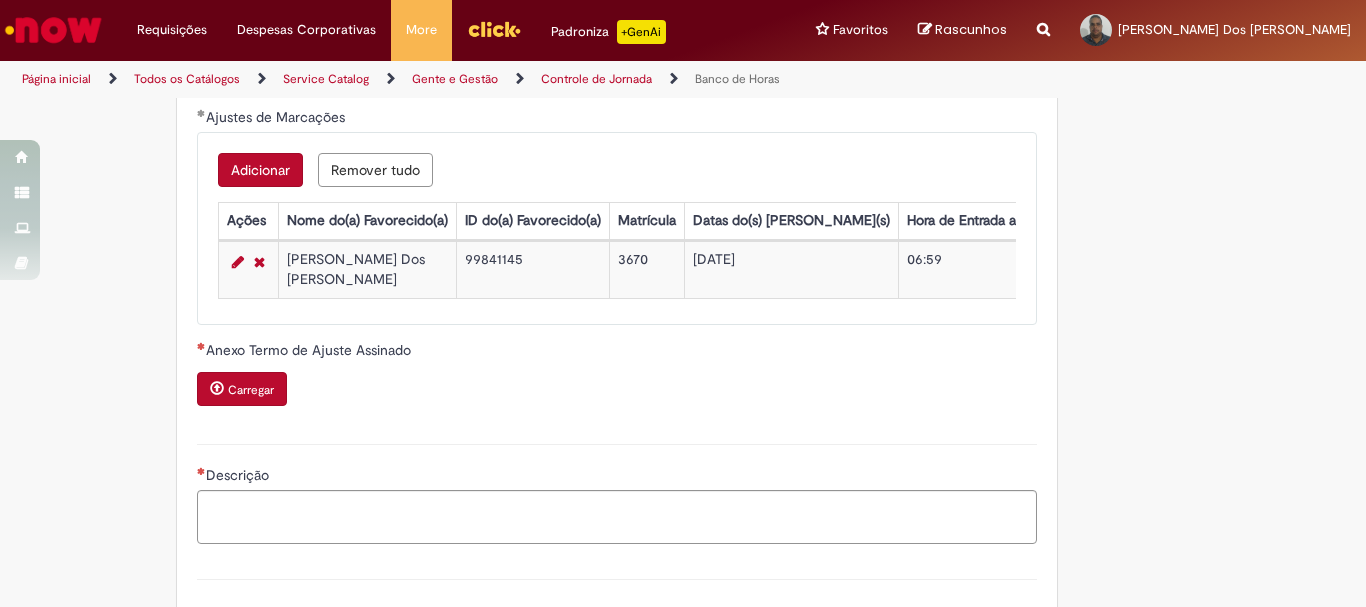 scroll, scrollTop: 1900, scrollLeft: 0, axis: vertical 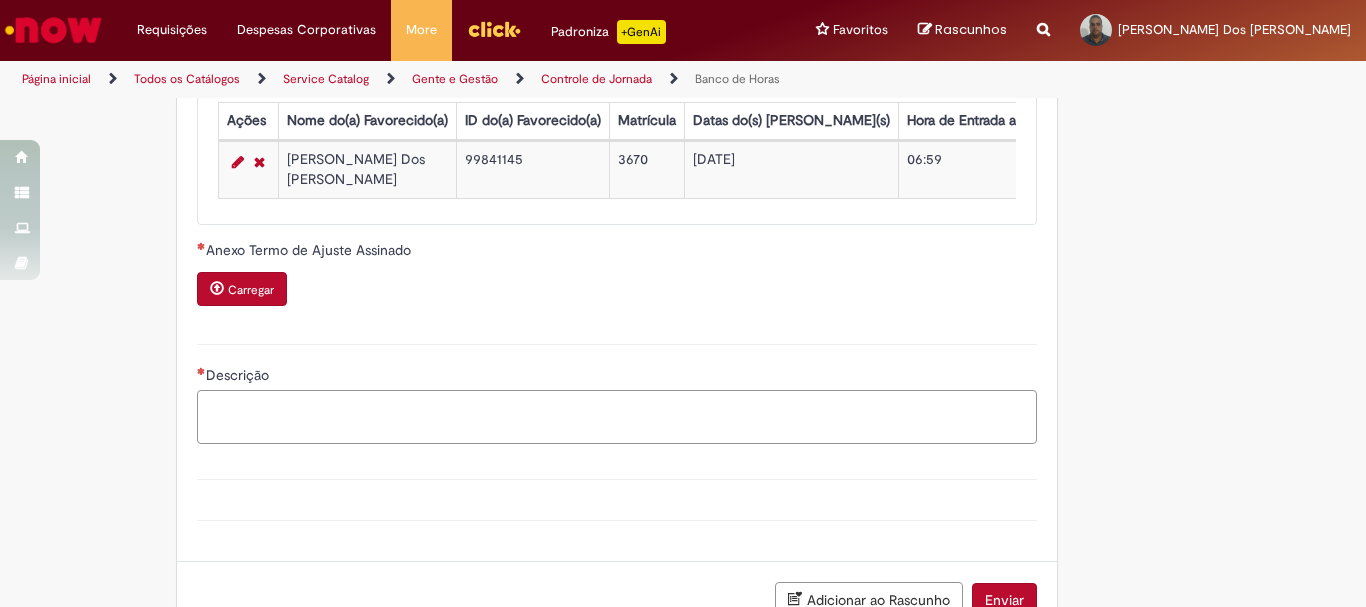 drag, startPoint x: 471, startPoint y: 422, endPoint x: 485, endPoint y: 409, distance: 19.104973 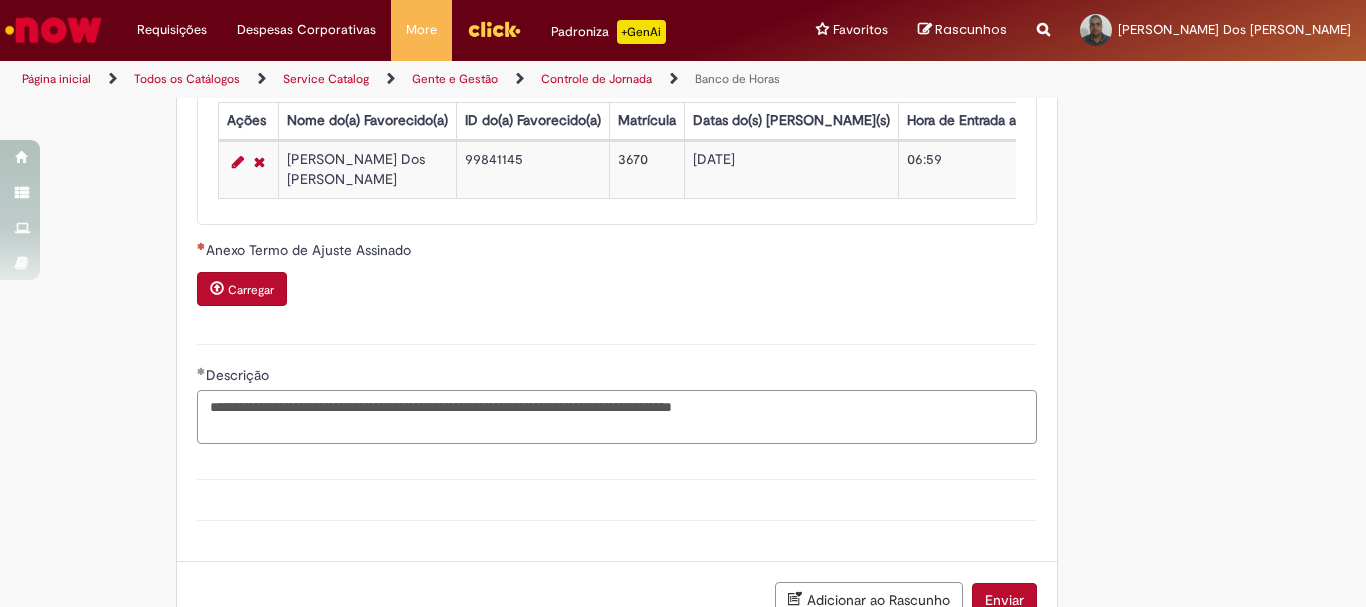 type on "**********" 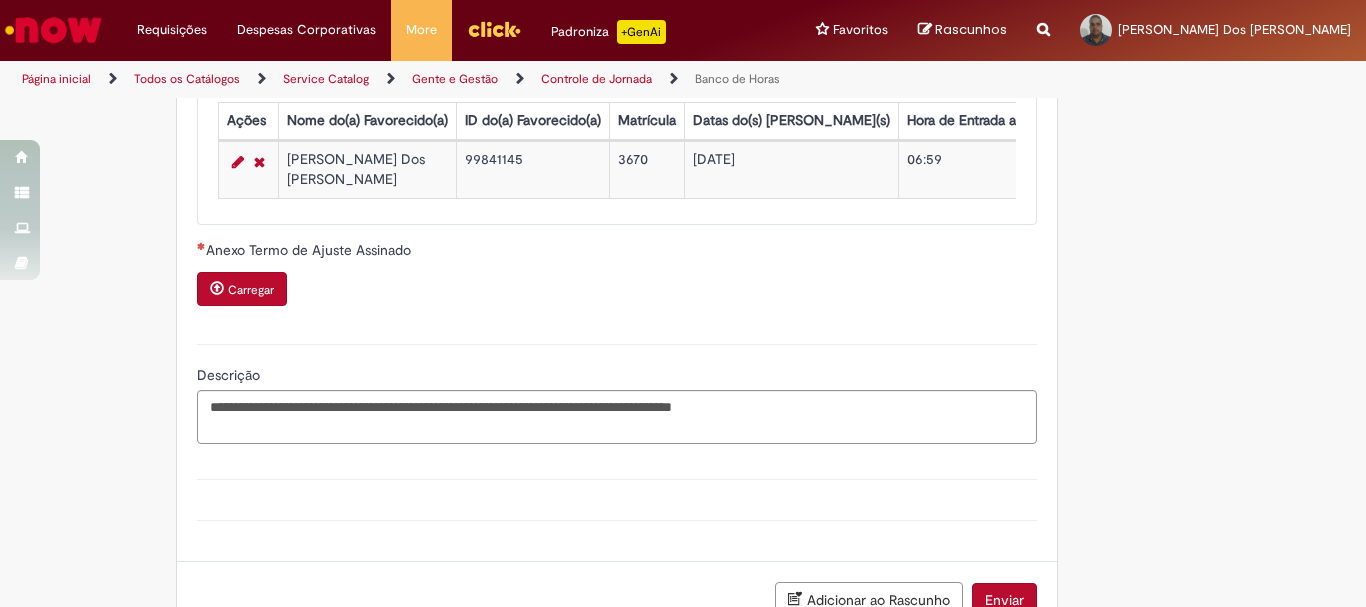 click on "Carregar" at bounding box center [242, 289] 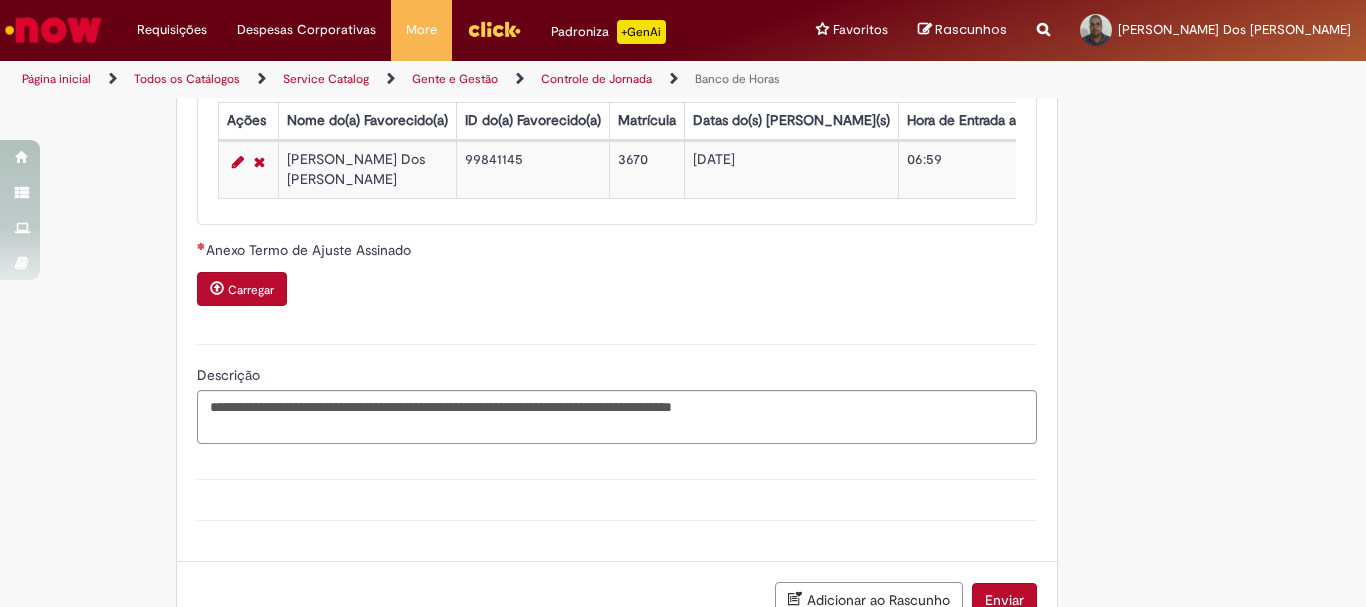 click on "Carregar" at bounding box center (251, 290) 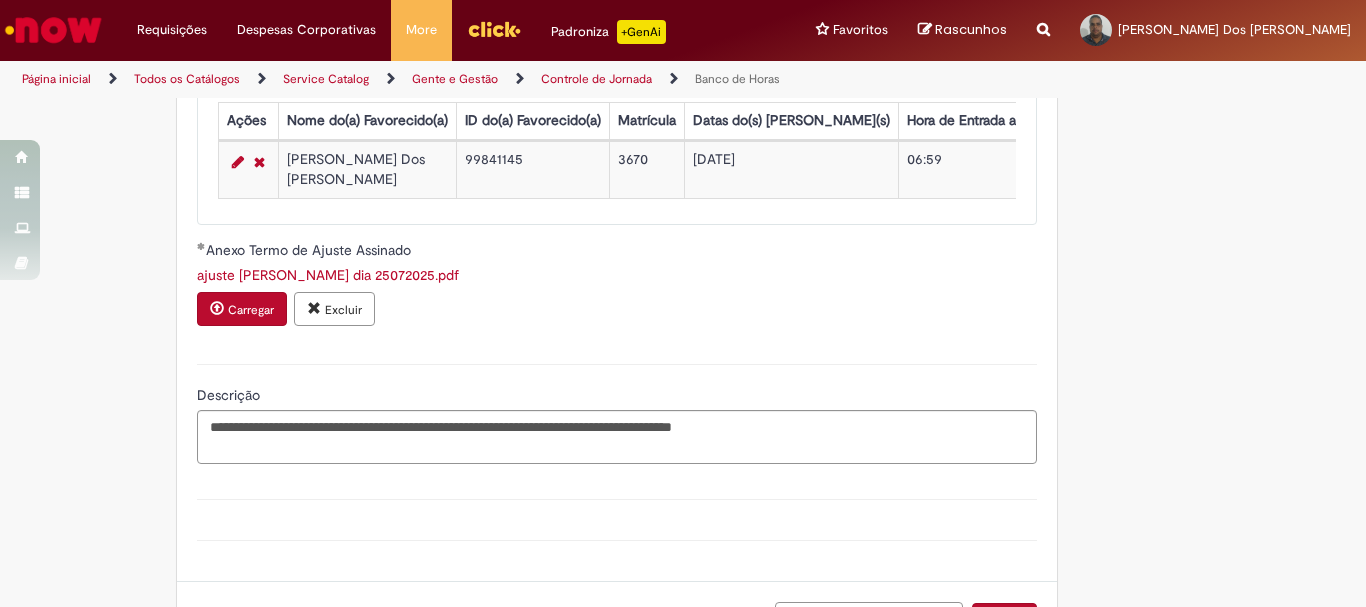 scroll, scrollTop: 2060, scrollLeft: 0, axis: vertical 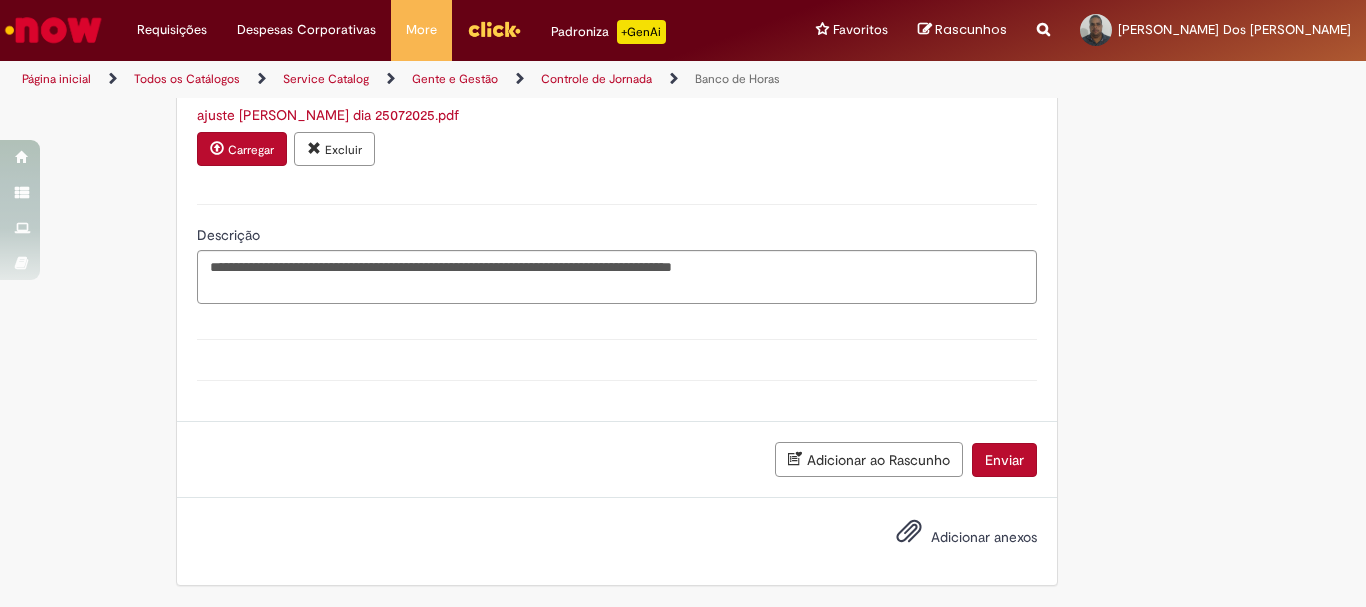 click on "Enviar" at bounding box center [1004, 460] 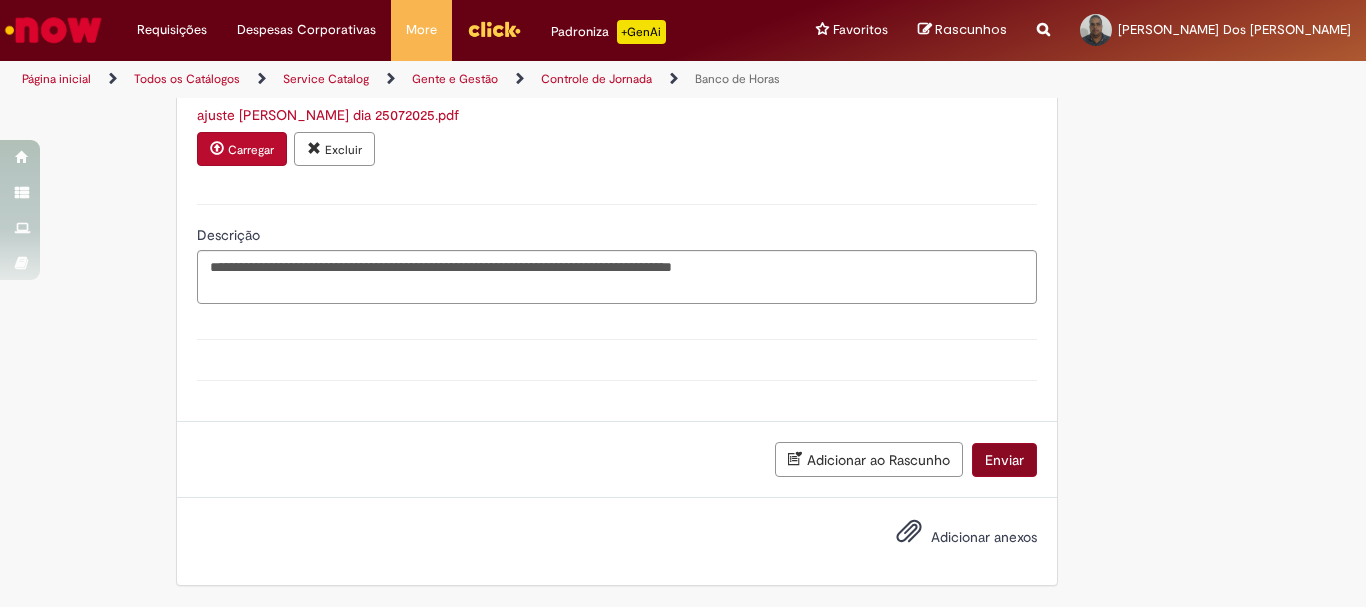 scroll, scrollTop: 2014, scrollLeft: 0, axis: vertical 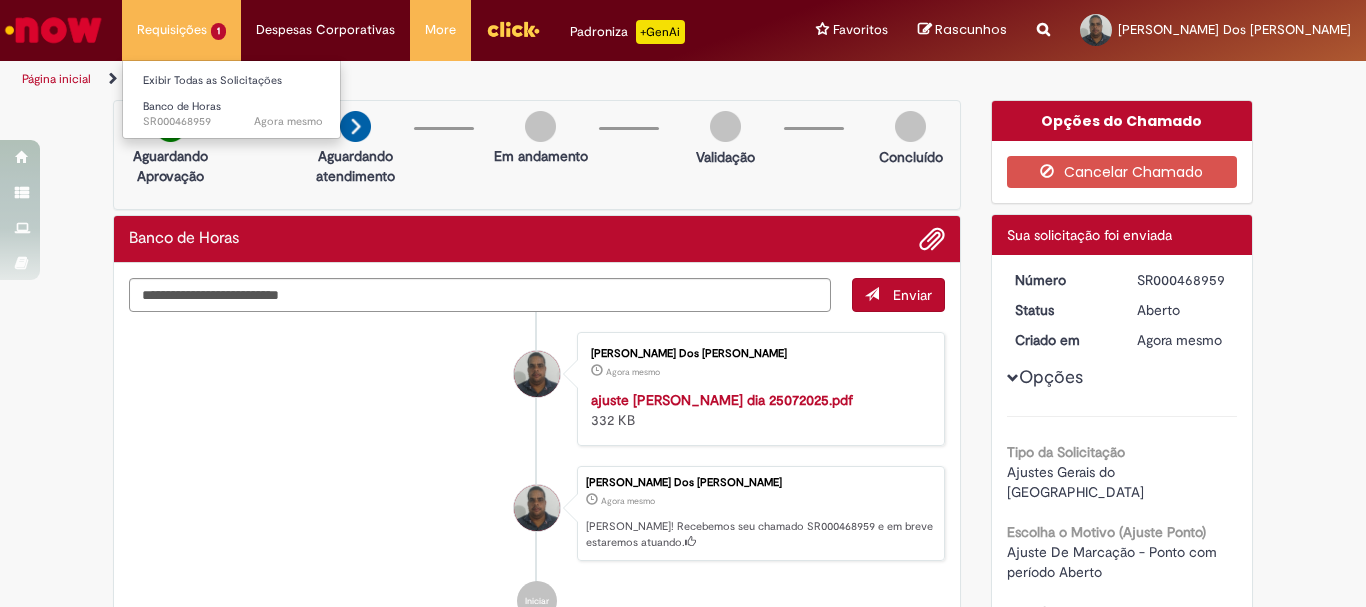click on "Requisições   1
Exibir Todas as Solicitações
Banco de Horas
Agora mesmo Agora mesmo  SR000468959" at bounding box center [181, 30] 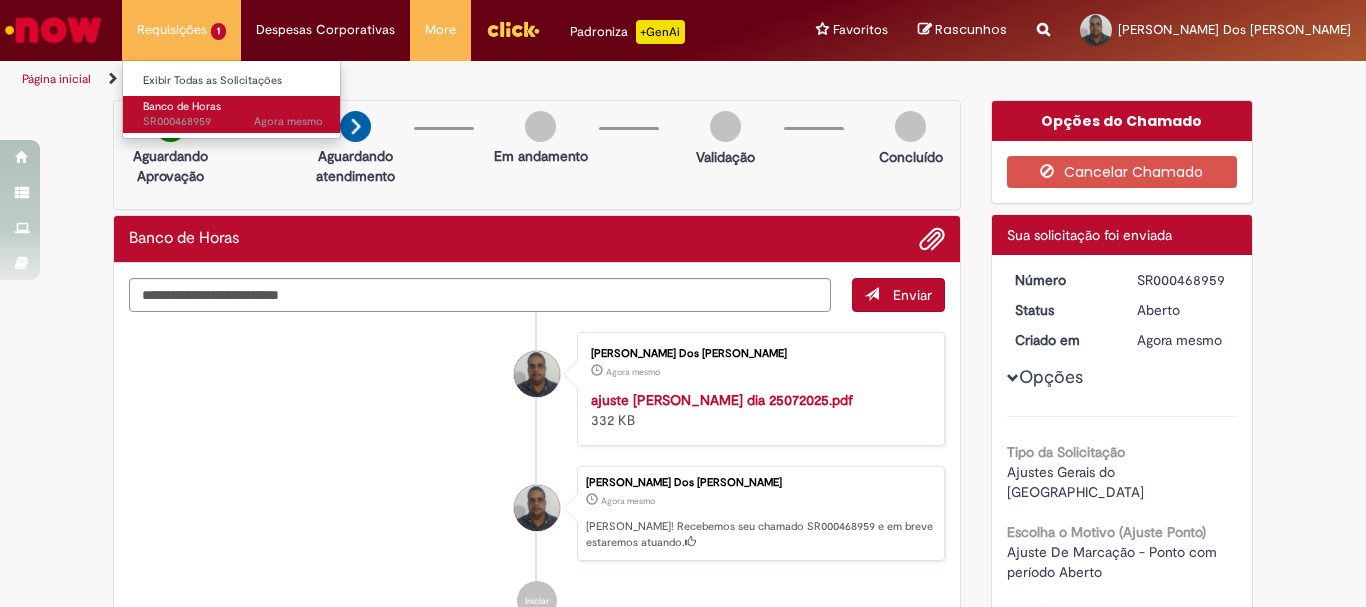 click on "Agora mesmo Agora mesmo  SR000468959" at bounding box center [233, 122] 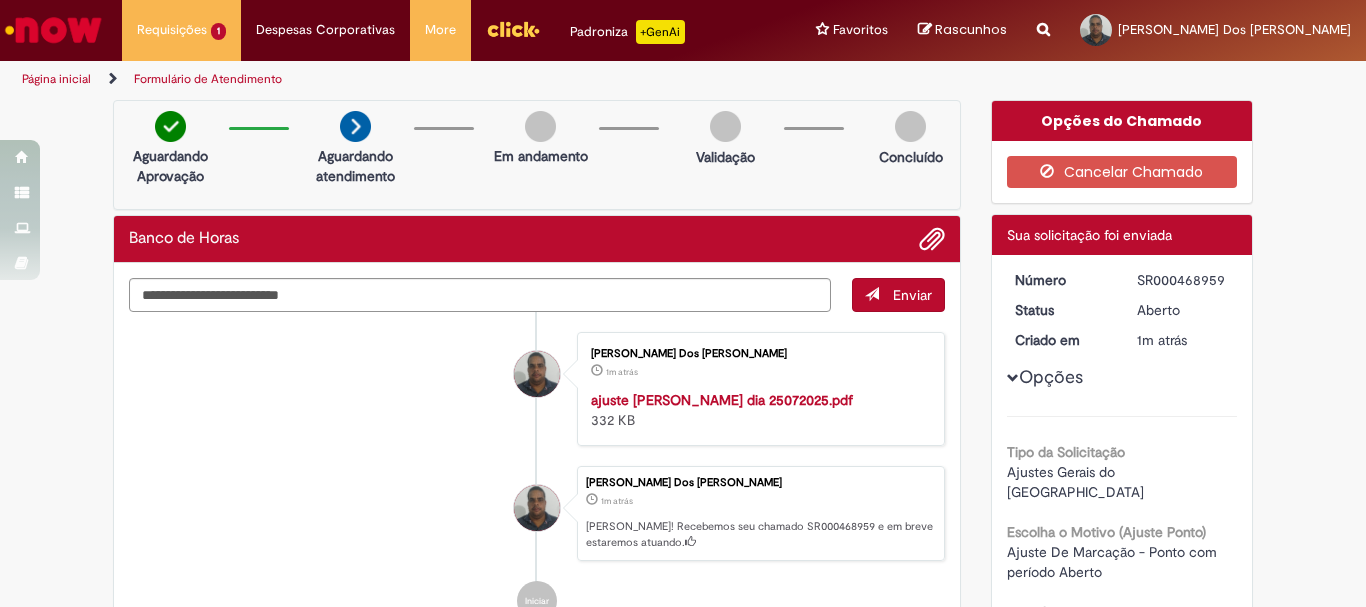 click on "[PERSON_NAME] Dos [PERSON_NAME]
1m atrás 1m atrás
ajuste [PERSON_NAME] dia 25072025.pdf  332 KB
[PERSON_NAME] Dos [PERSON_NAME]
1m atrás 1m atrás
[PERSON_NAME]! Recebemos seu chamado SR000468959 e em breve estaremos atuando.
Iniciar" at bounding box center [537, 477] 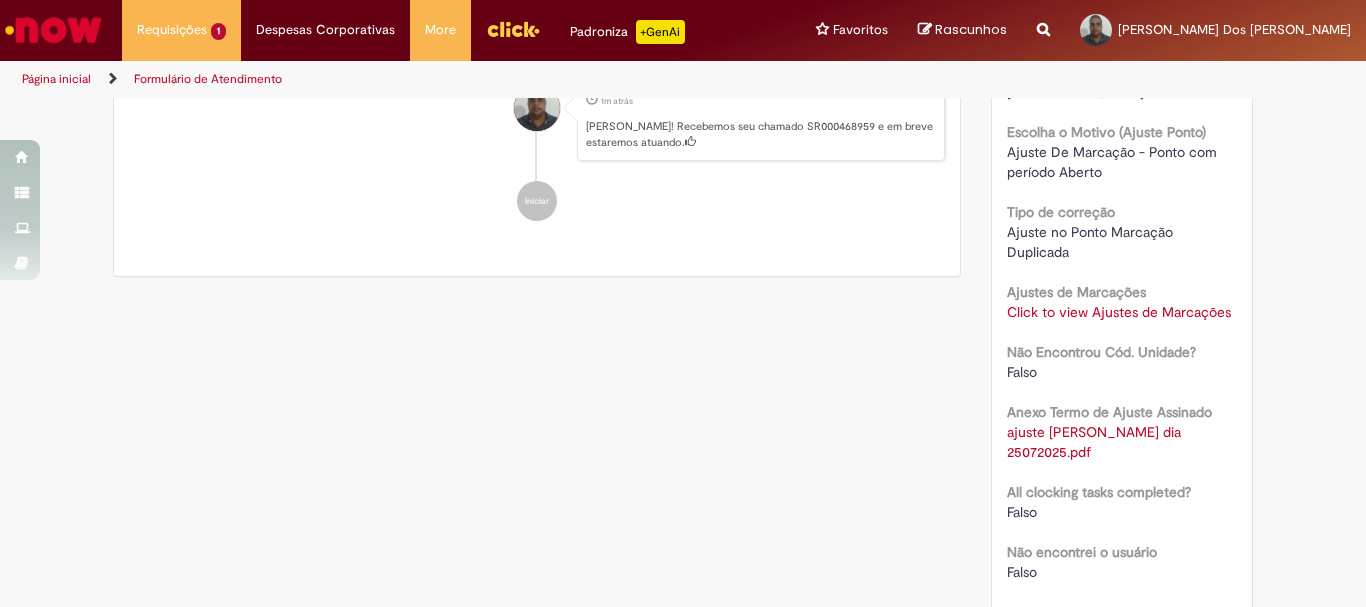 scroll, scrollTop: 0, scrollLeft: 0, axis: both 